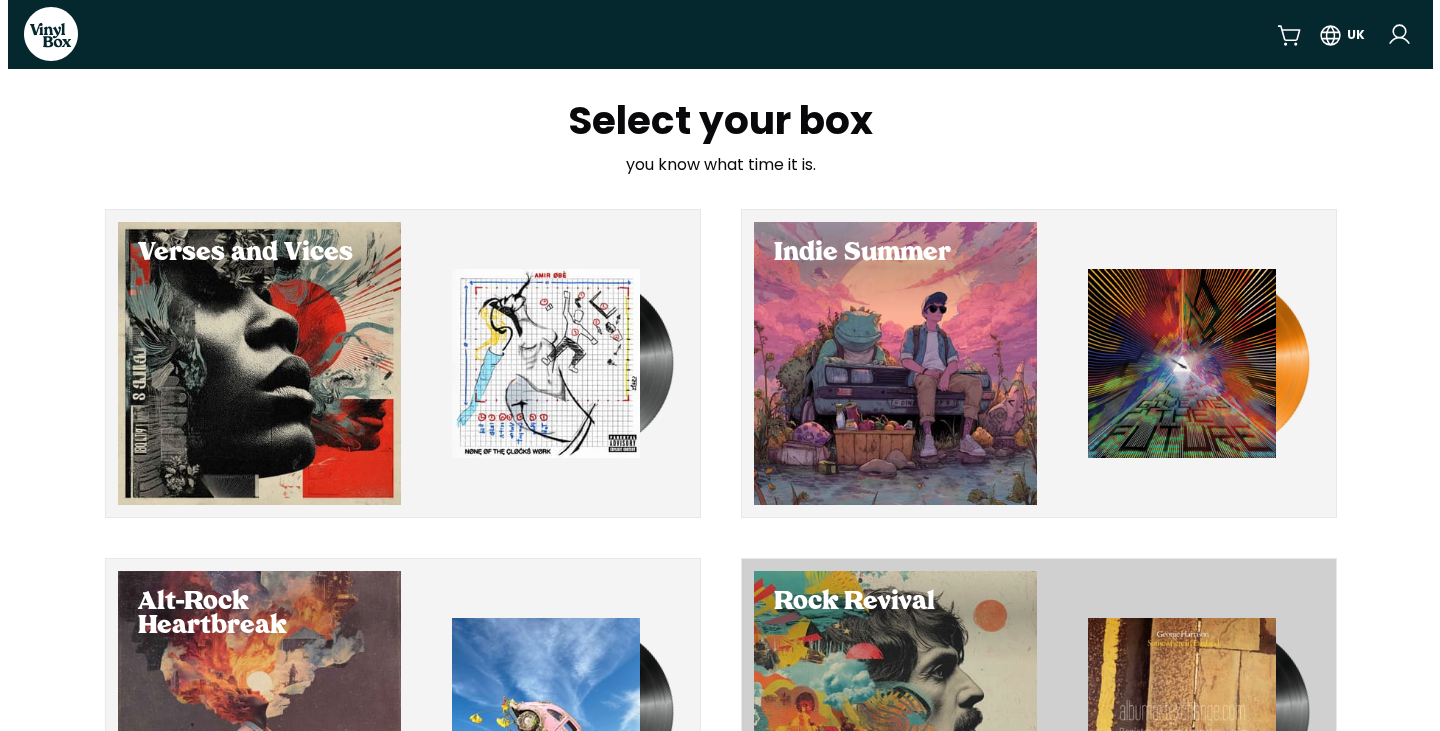 scroll, scrollTop: 0, scrollLeft: 0, axis: both 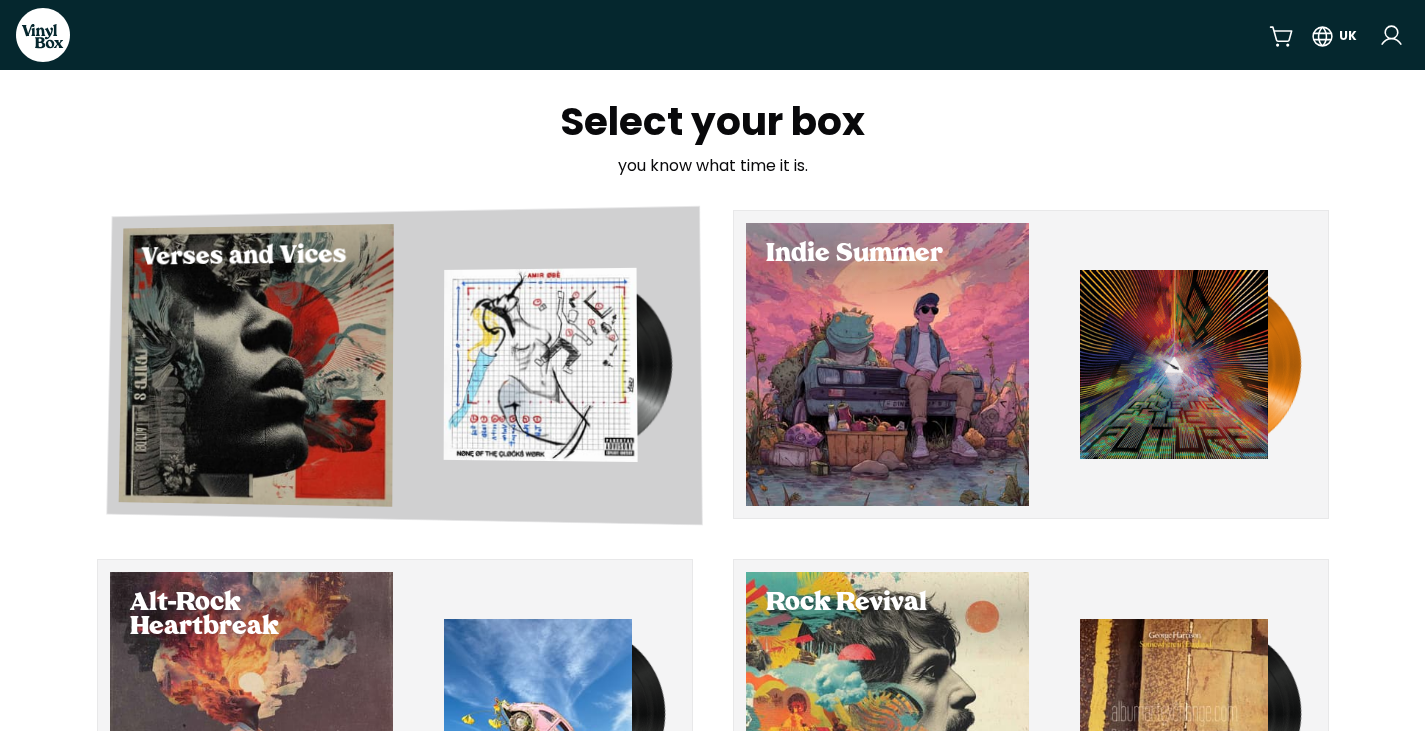click at bounding box center [255, 365] 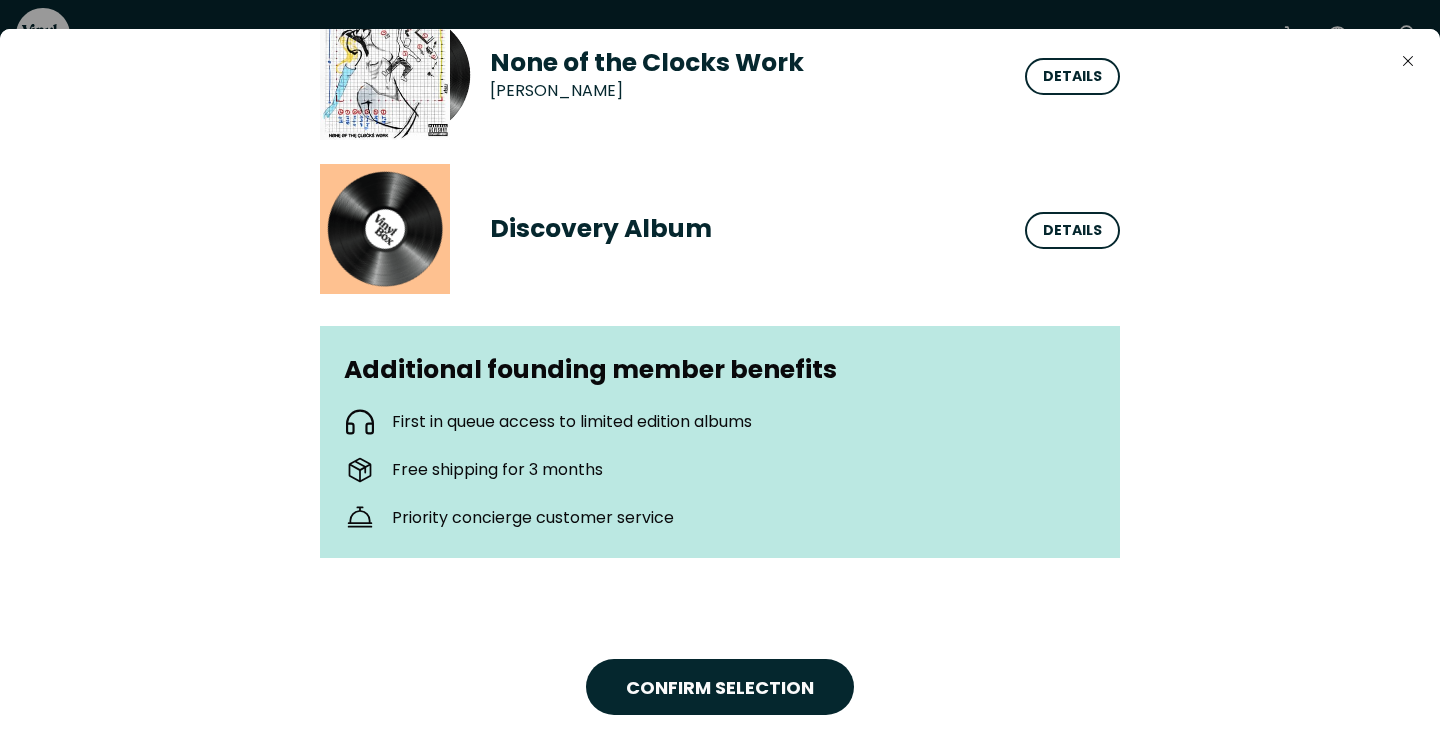 scroll, scrollTop: 0, scrollLeft: 0, axis: both 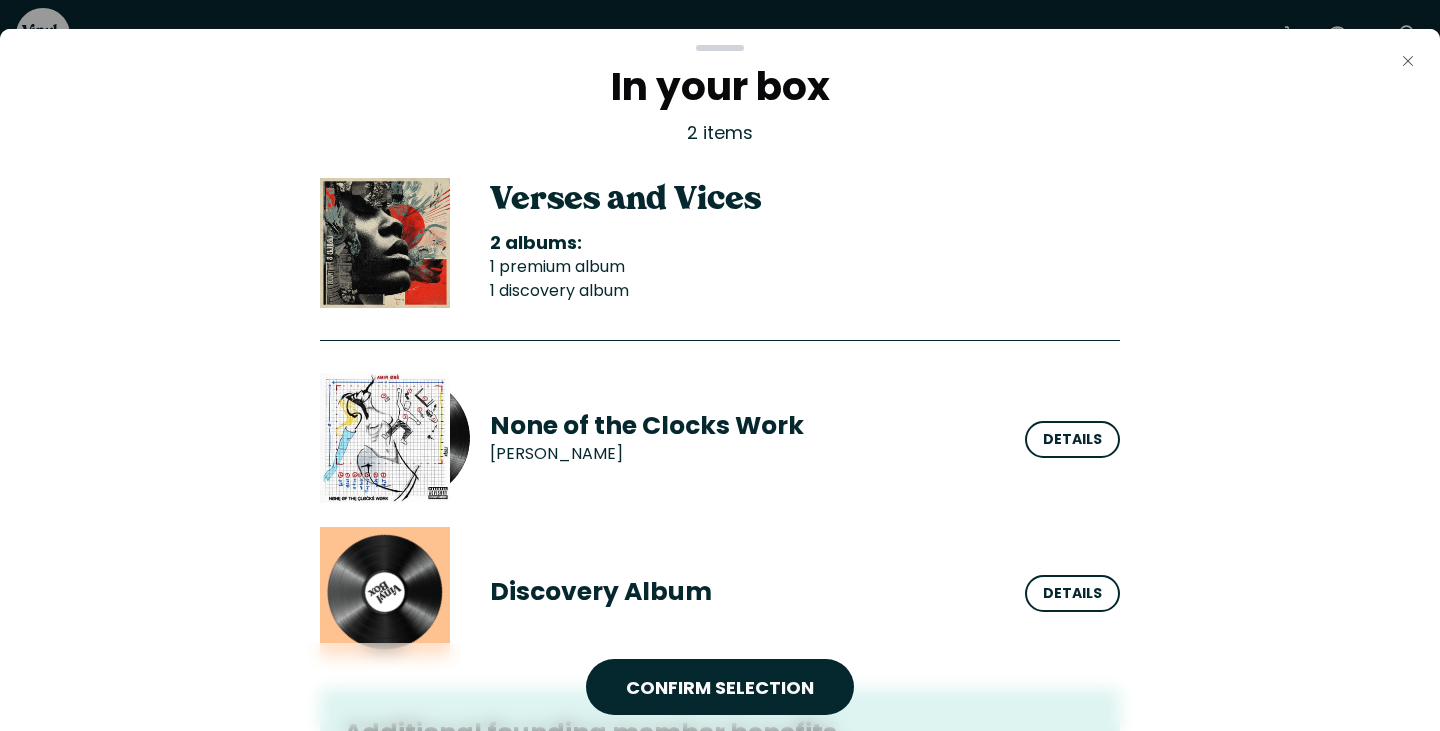 click on "Close" 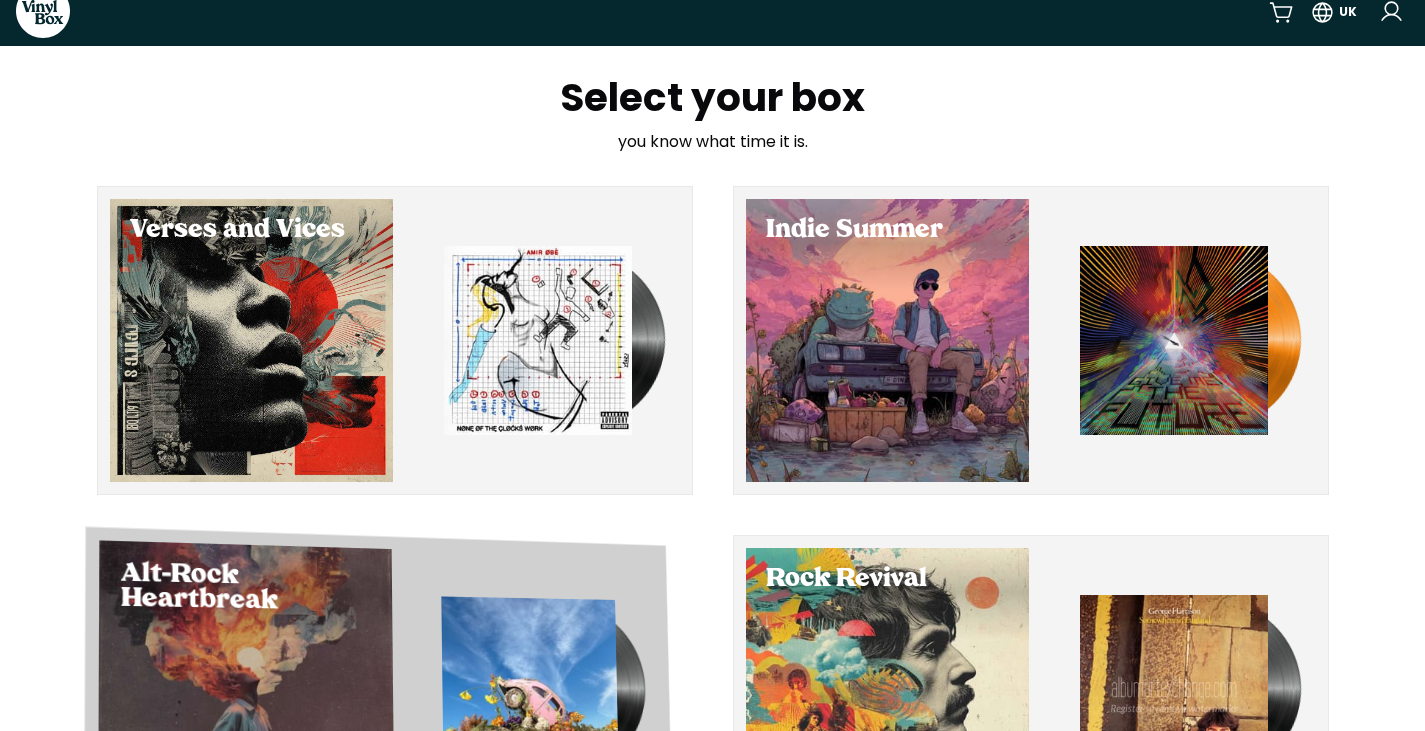 scroll, scrollTop: 0, scrollLeft: 0, axis: both 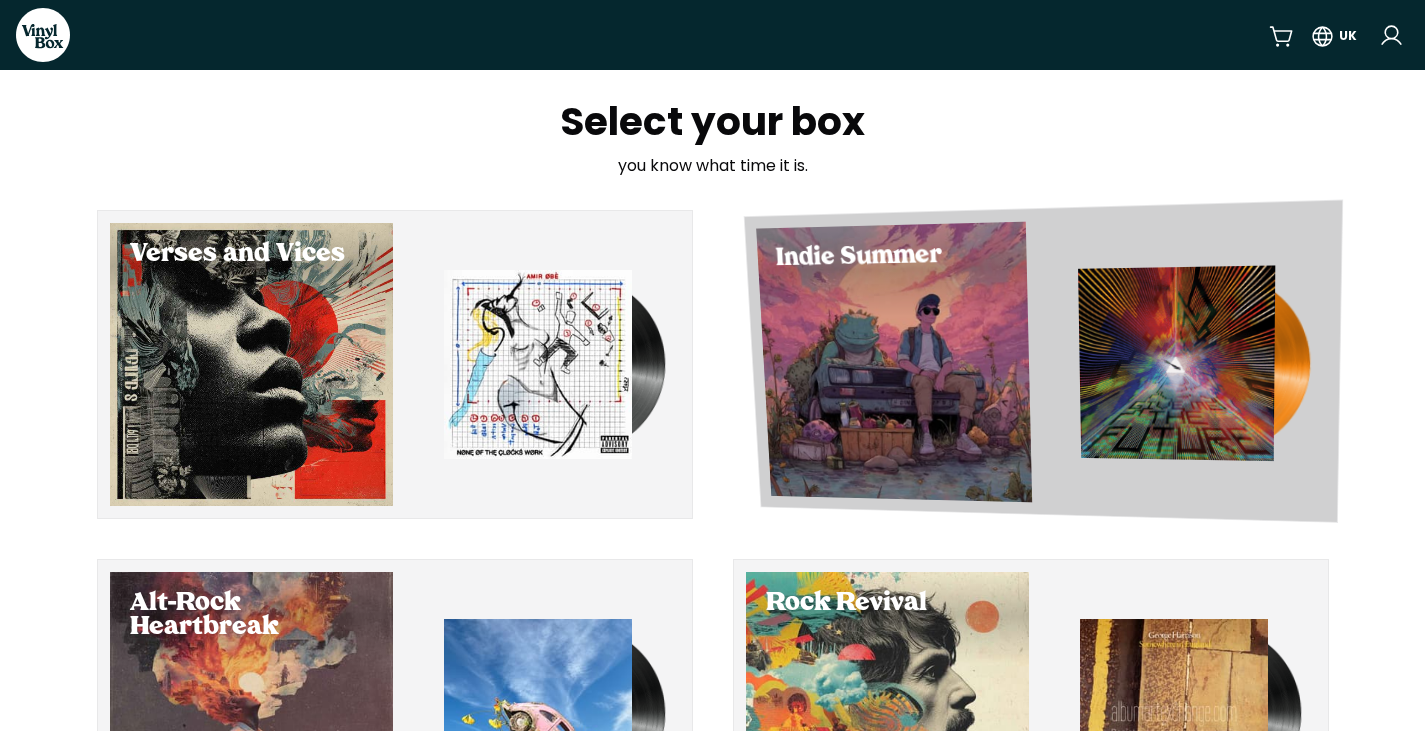 click at bounding box center [894, 362] 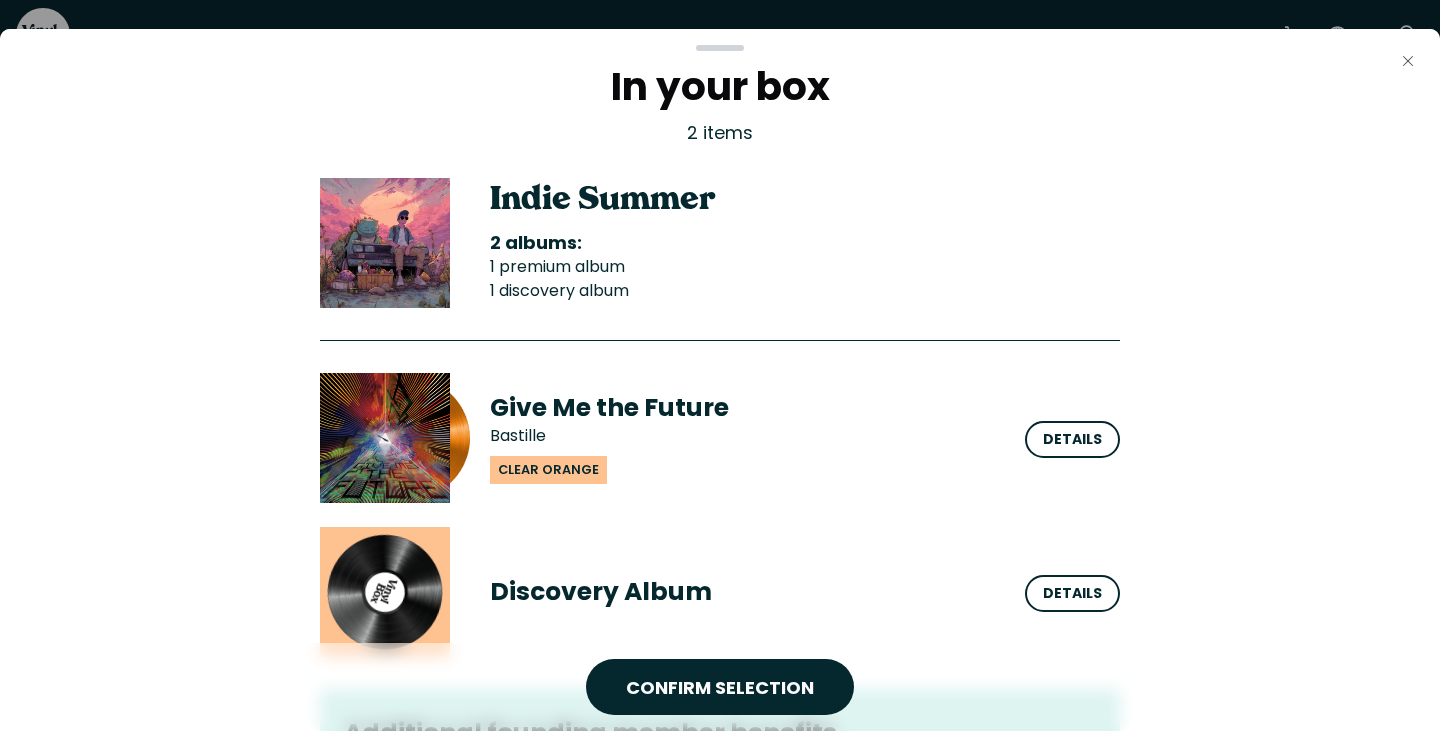 click on "Close" 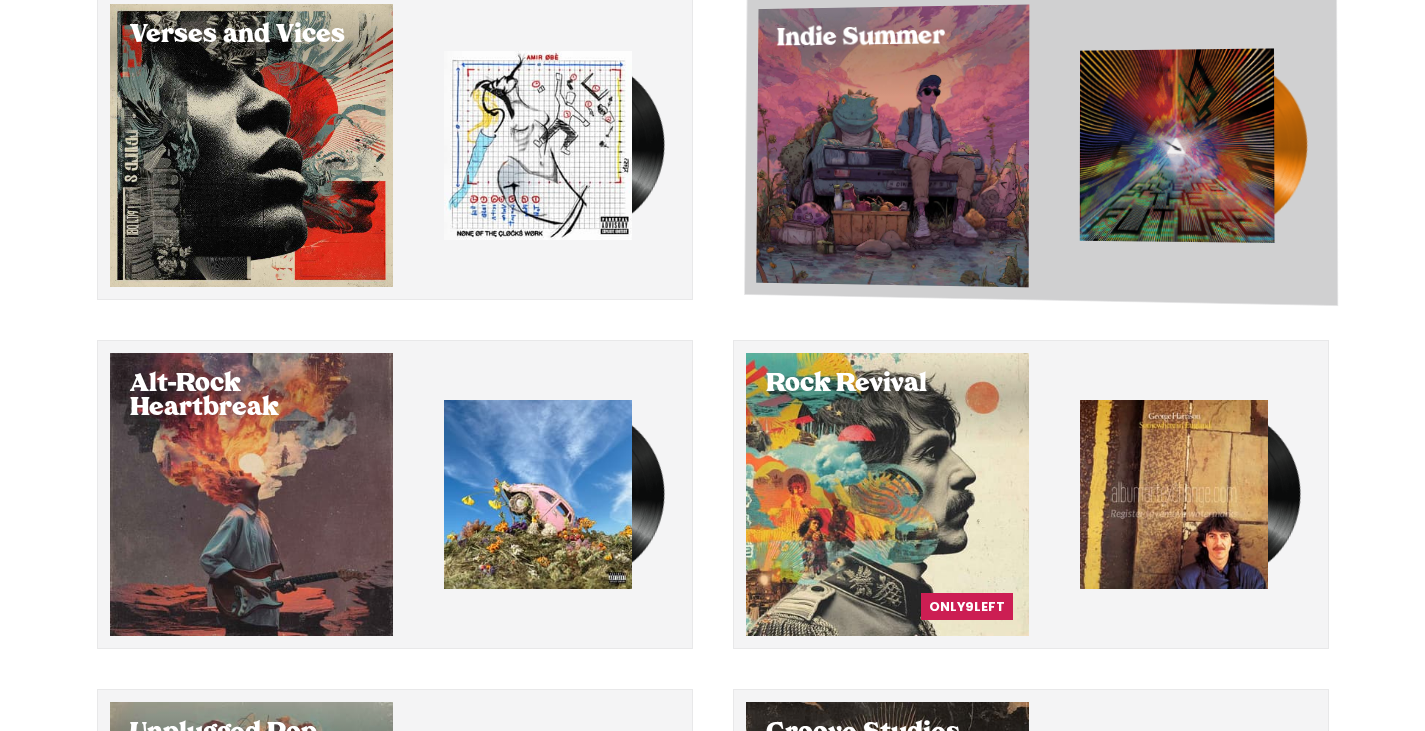scroll, scrollTop: 221, scrollLeft: 0, axis: vertical 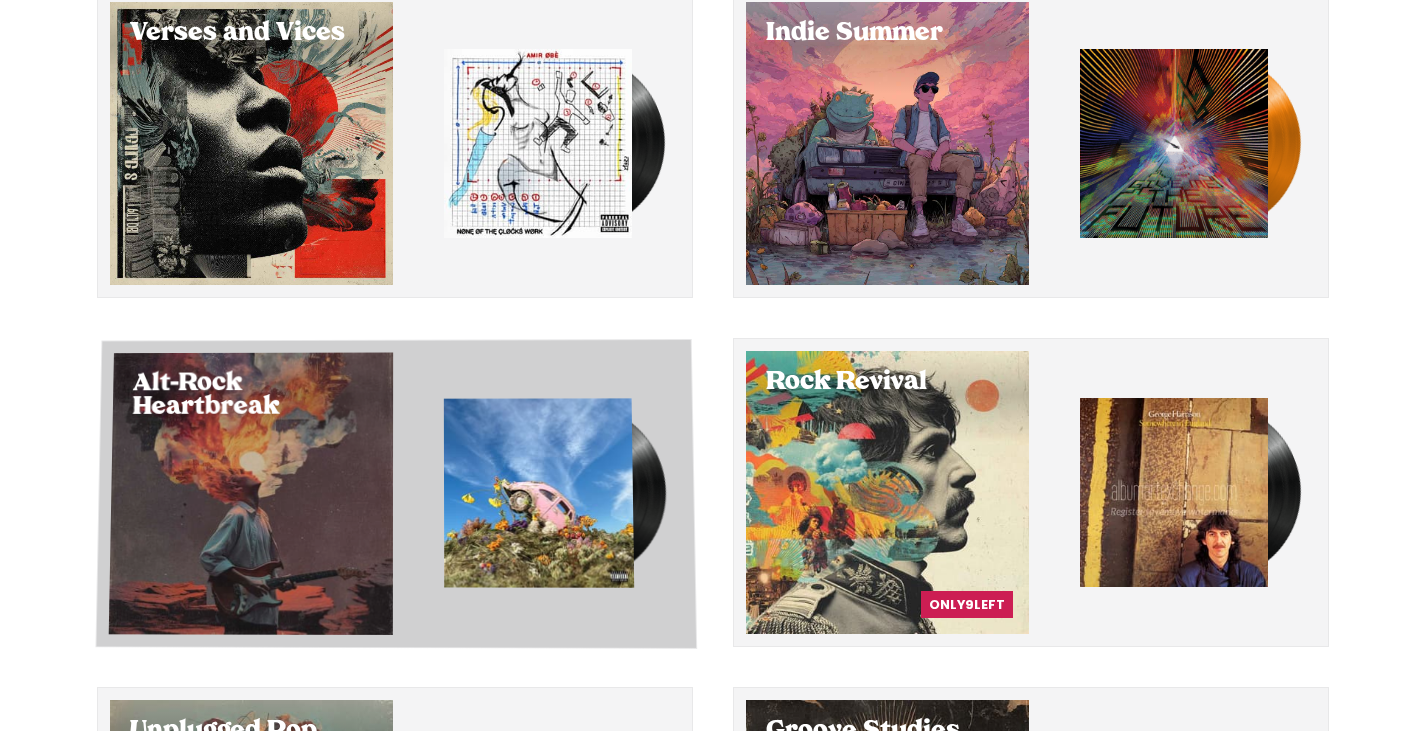 click on "Alt-Rock Heartbreak" at bounding box center (396, 494) 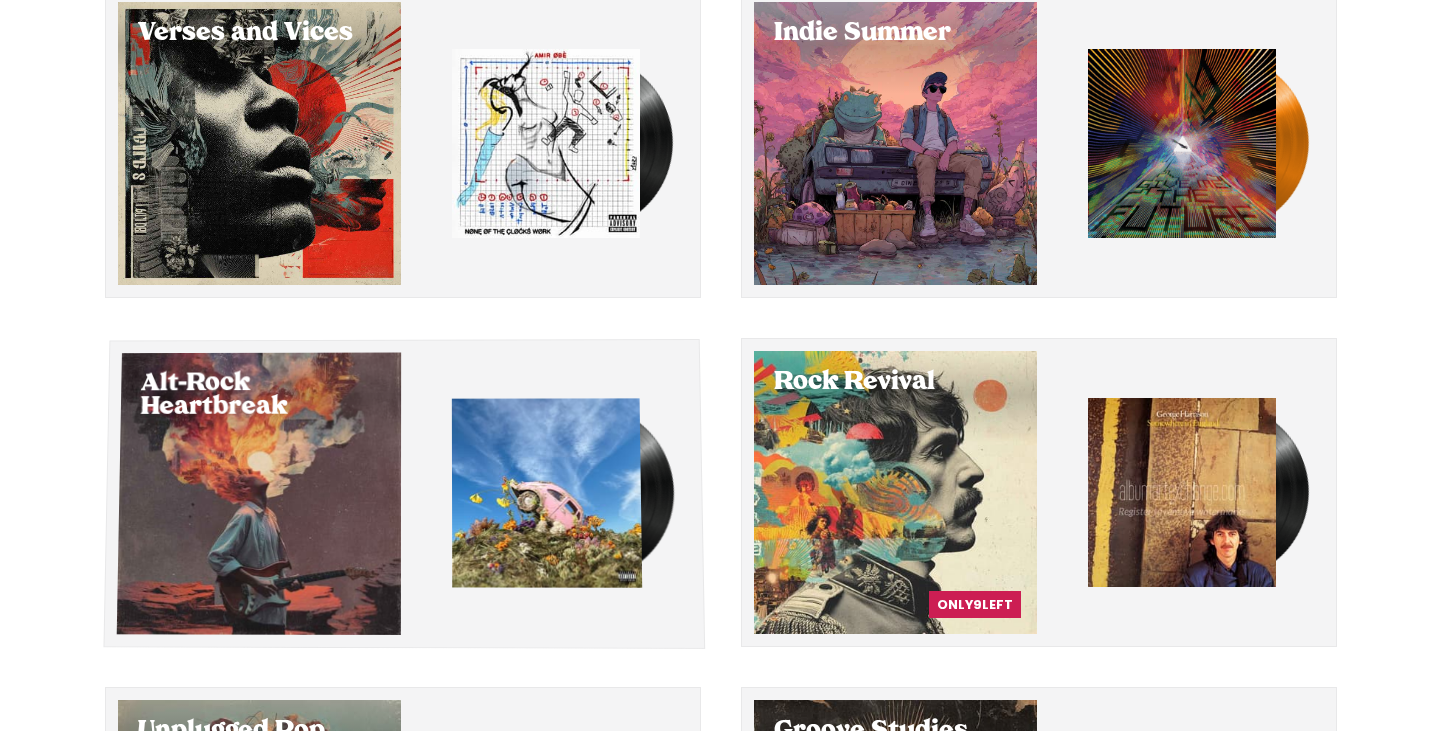 scroll, scrollTop: 0, scrollLeft: 0, axis: both 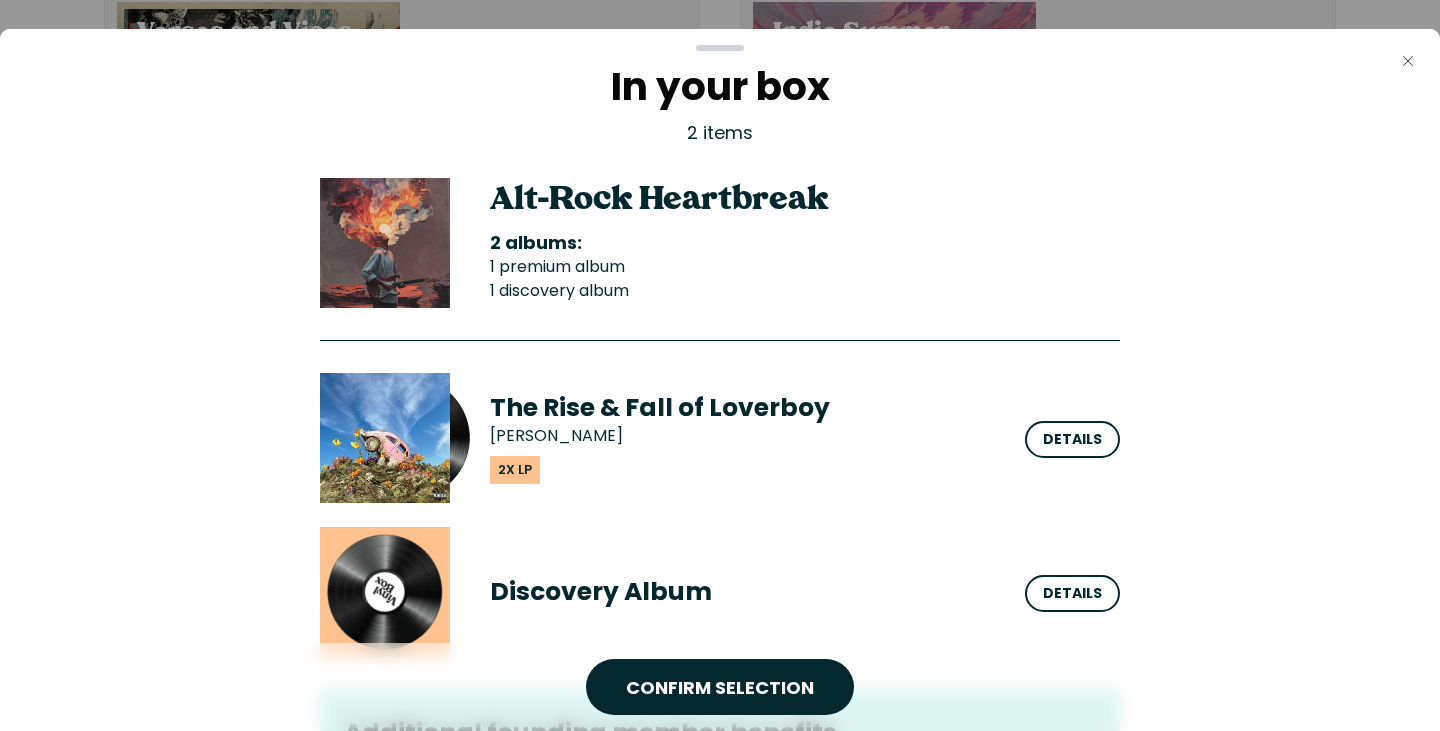 click on "Close" 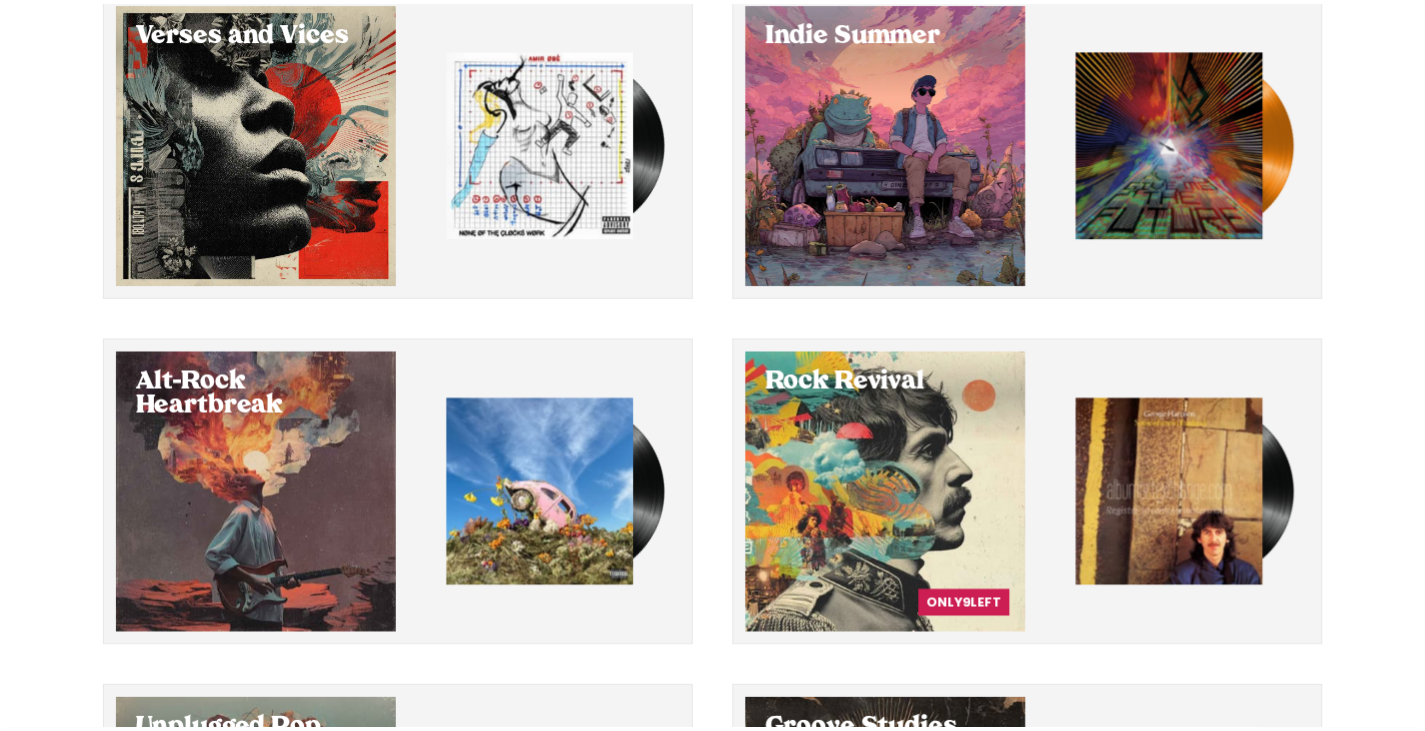 scroll, scrollTop: 221, scrollLeft: 0, axis: vertical 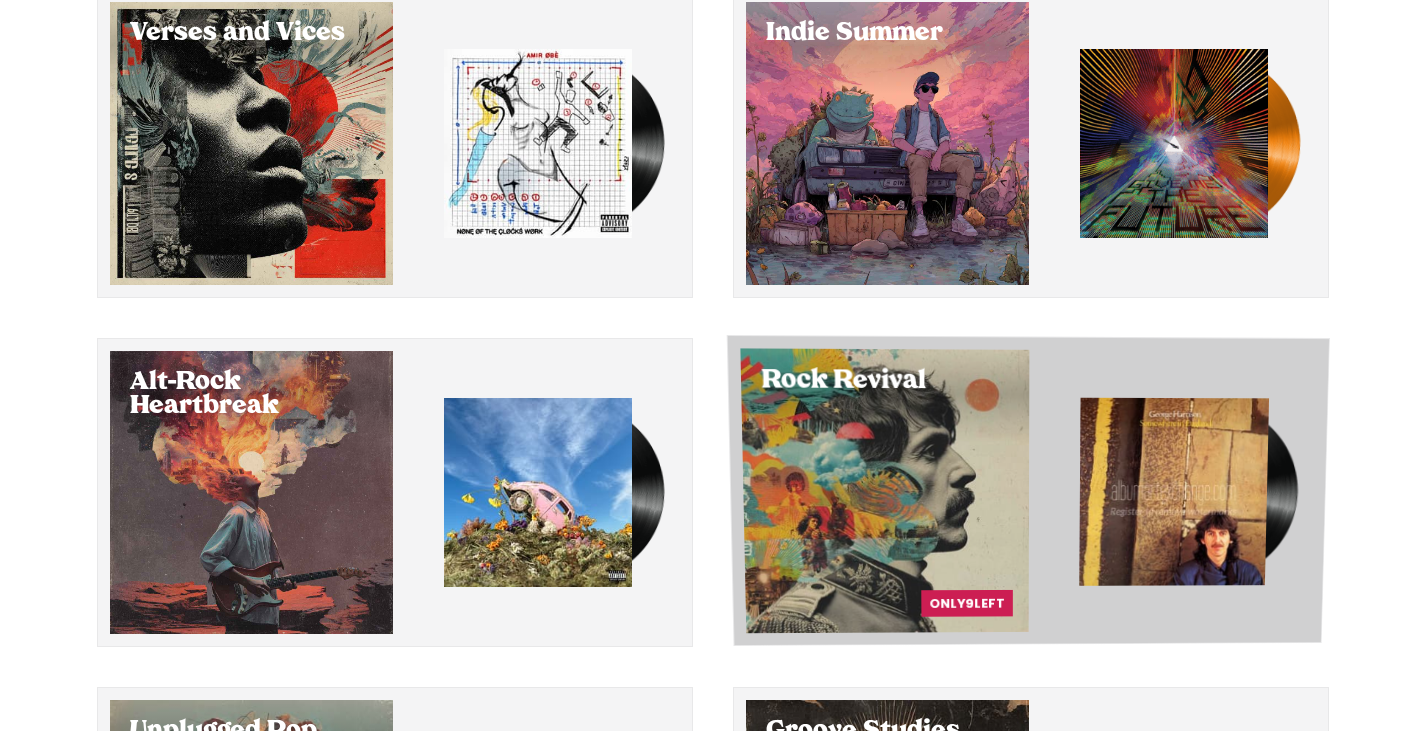 click on "Rock Revival Only  9  left" at bounding box center [1027, 490] 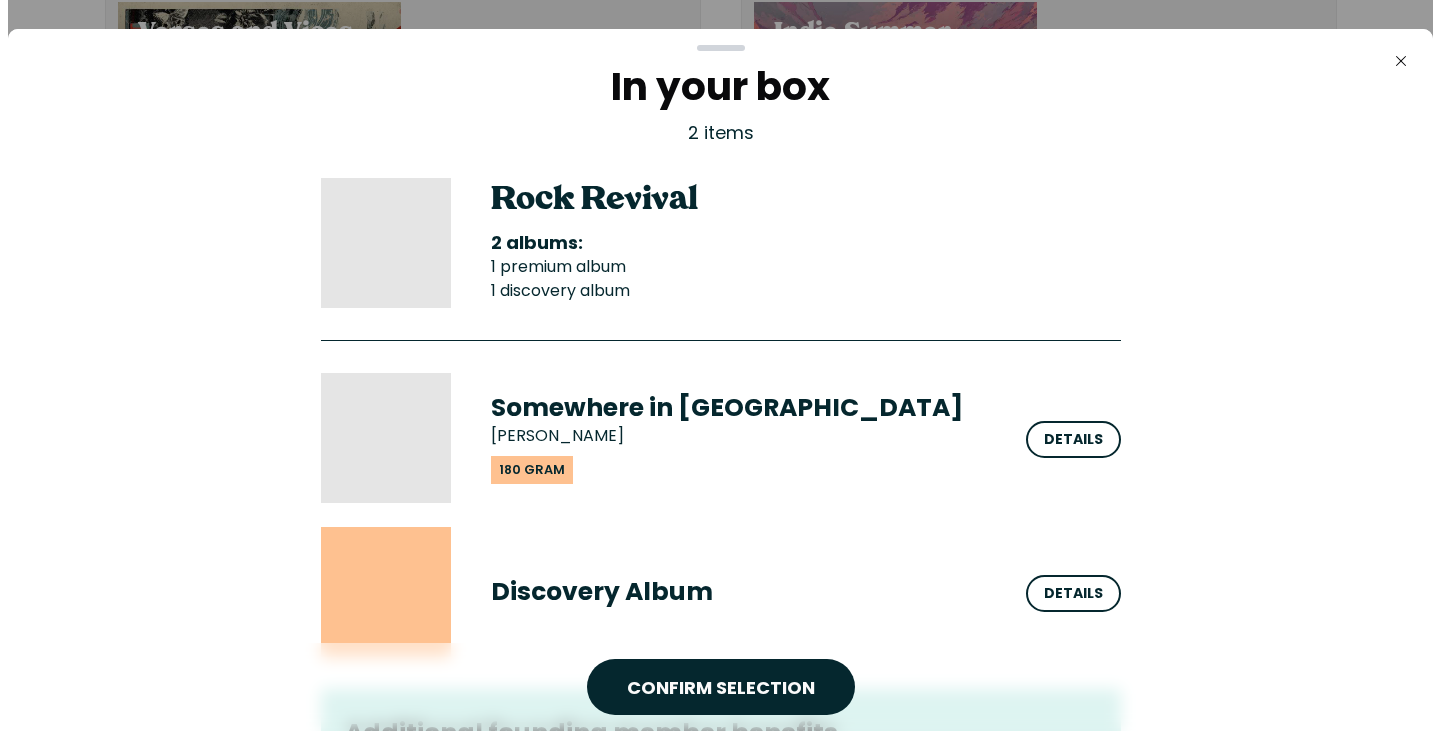 scroll, scrollTop: 0, scrollLeft: 0, axis: both 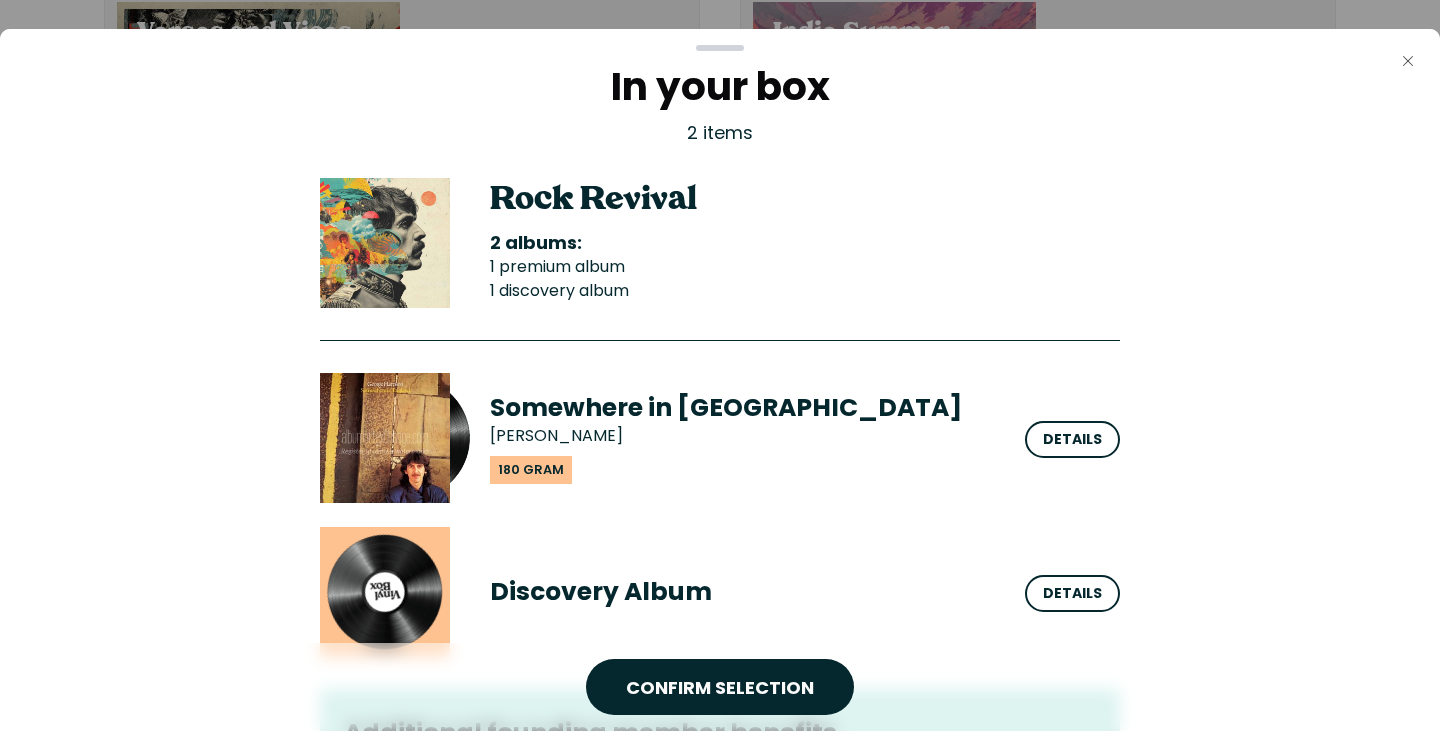 click on "Close" 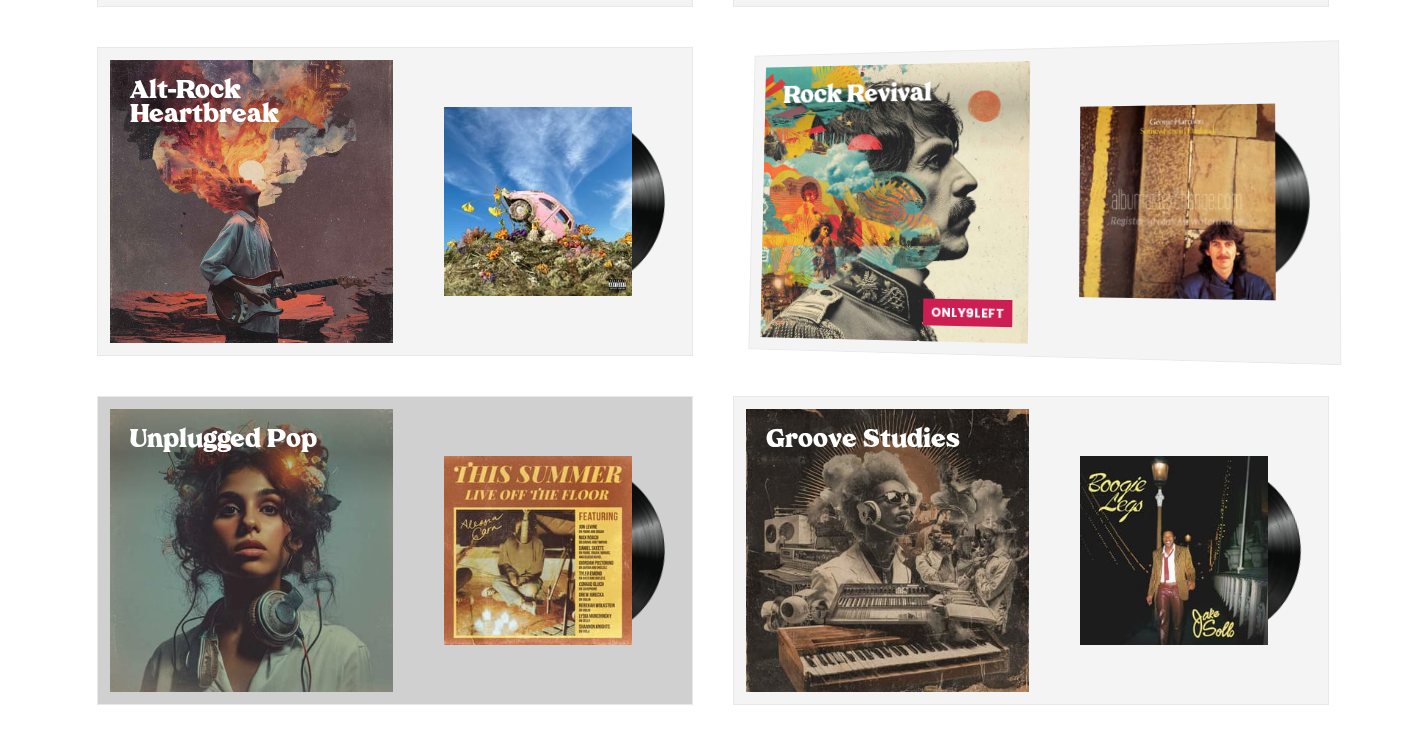 scroll, scrollTop: 513, scrollLeft: 0, axis: vertical 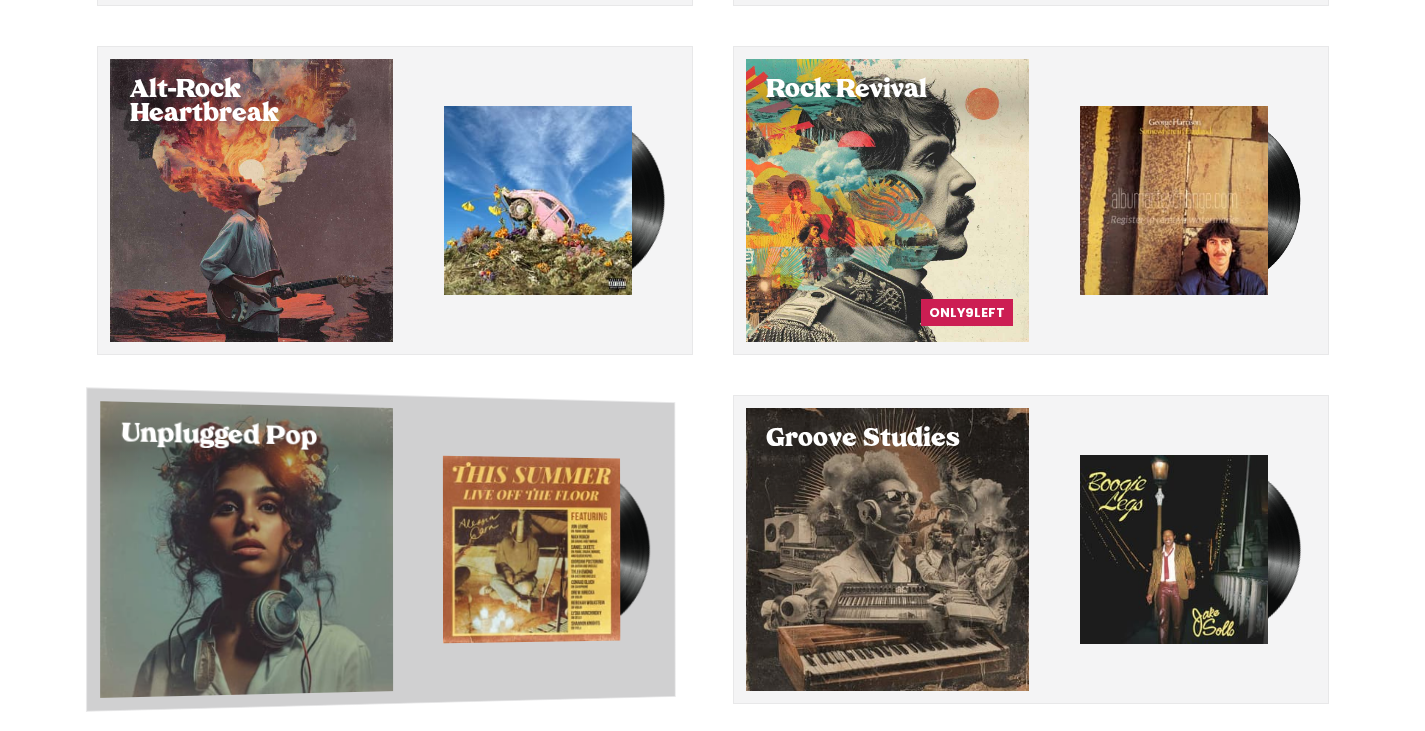 click at bounding box center (532, 549) 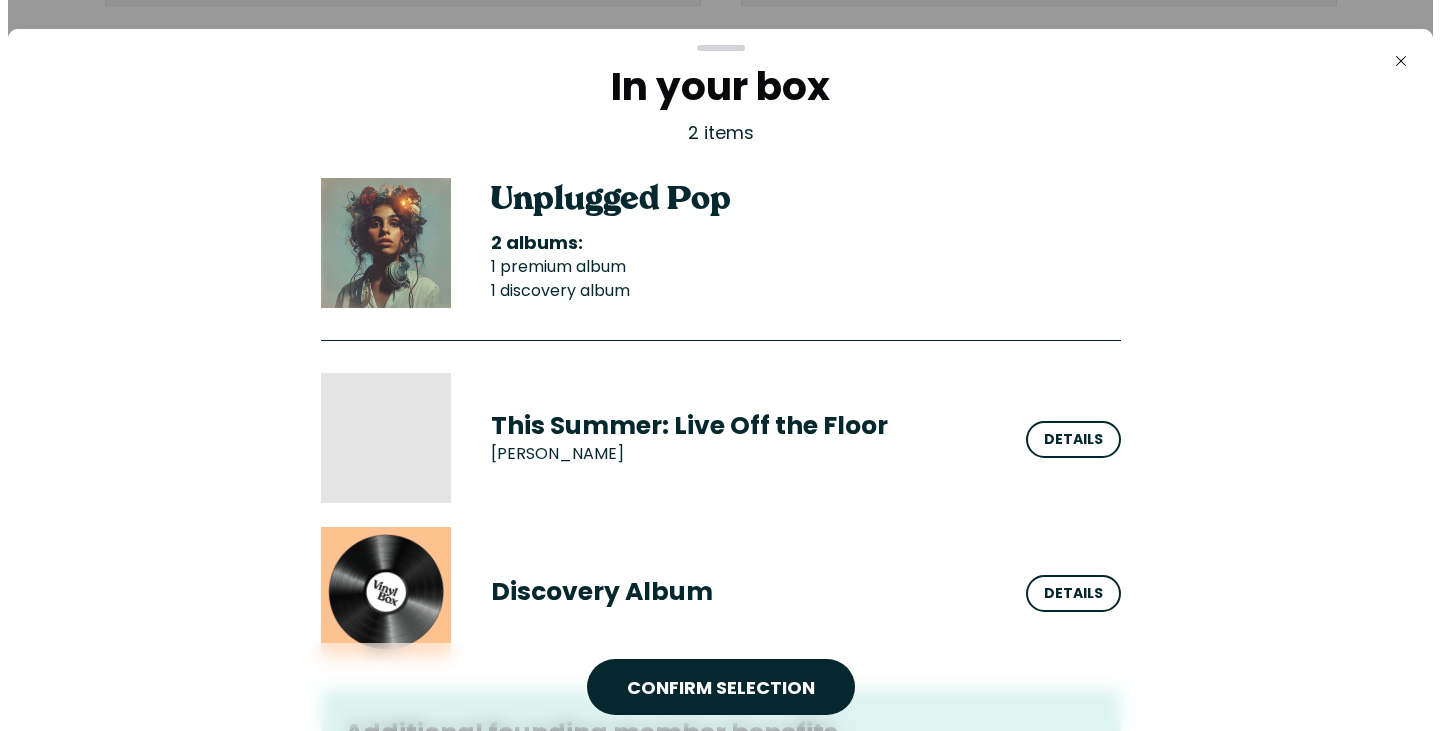 scroll, scrollTop: 0, scrollLeft: 0, axis: both 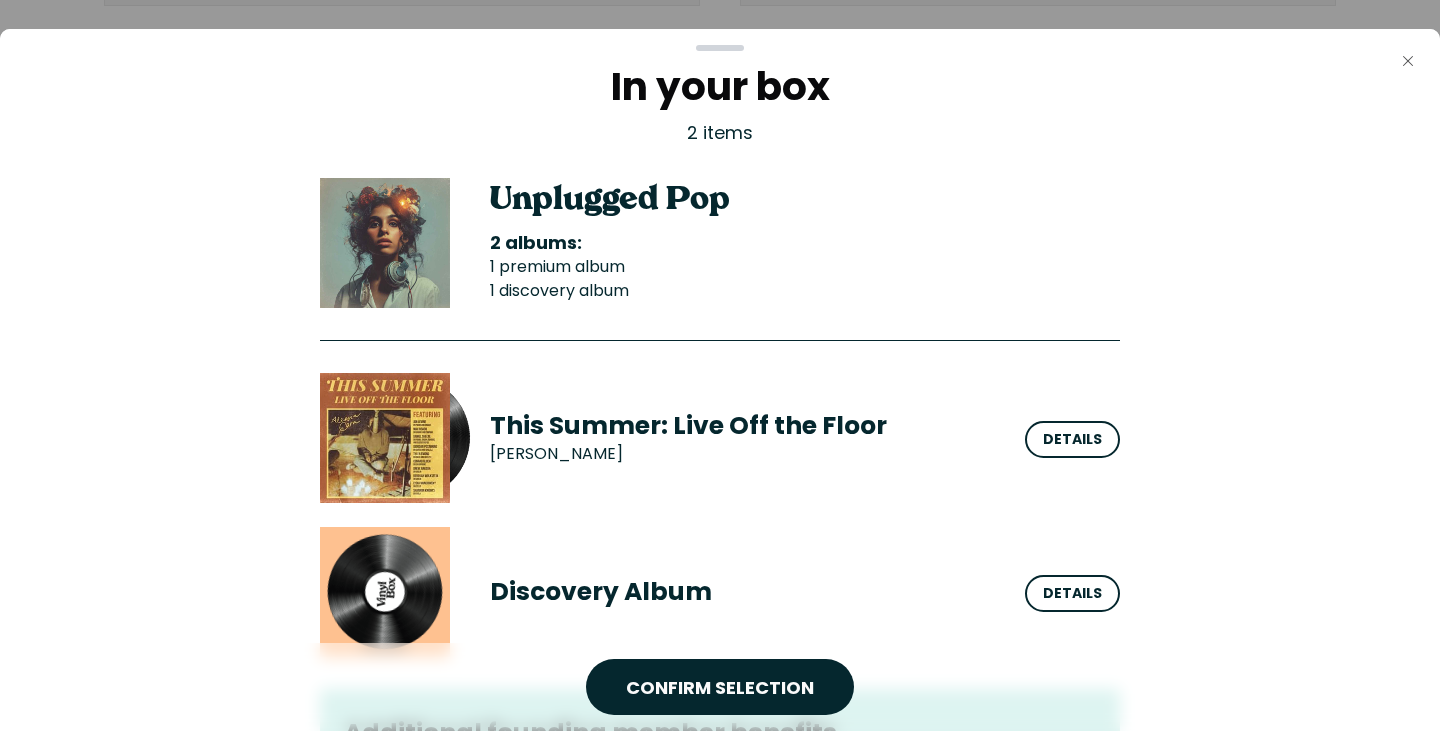 click on "Close" 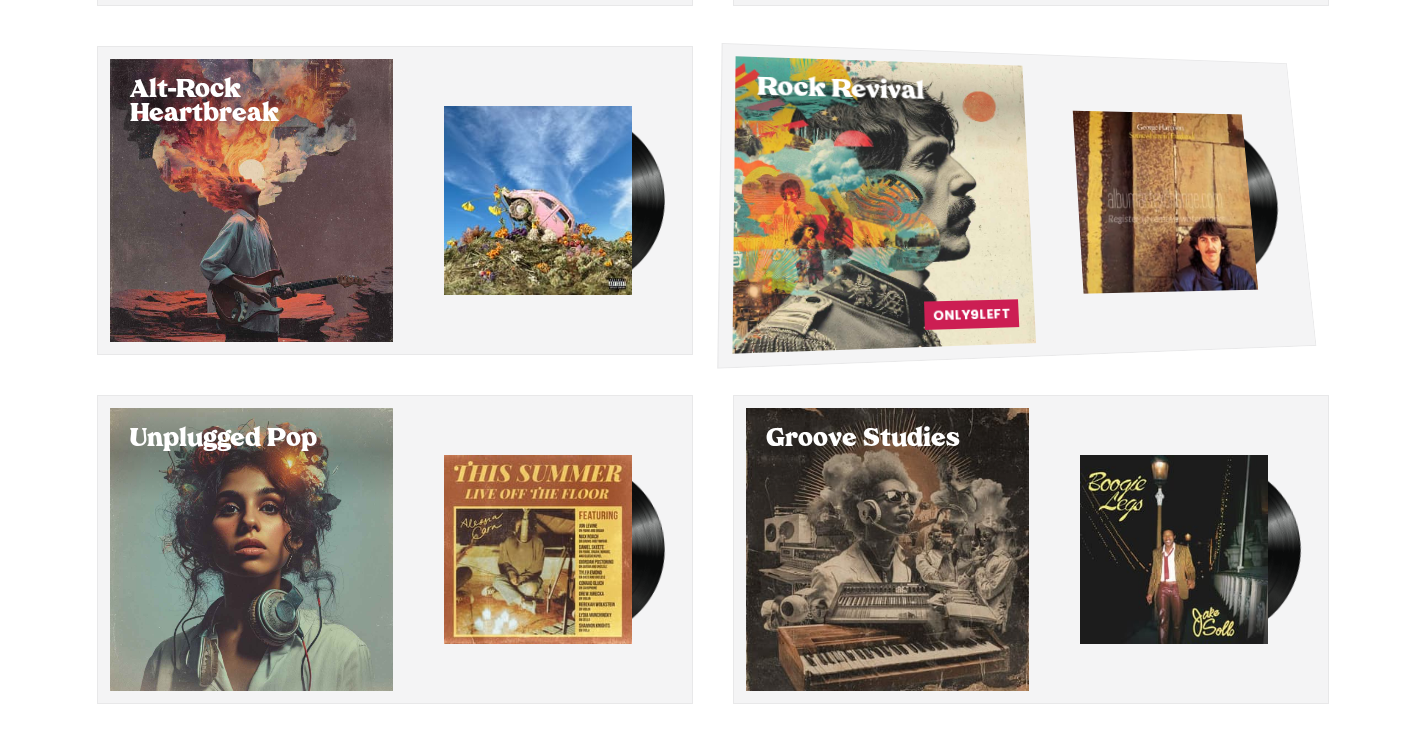 scroll, scrollTop: 586, scrollLeft: 0, axis: vertical 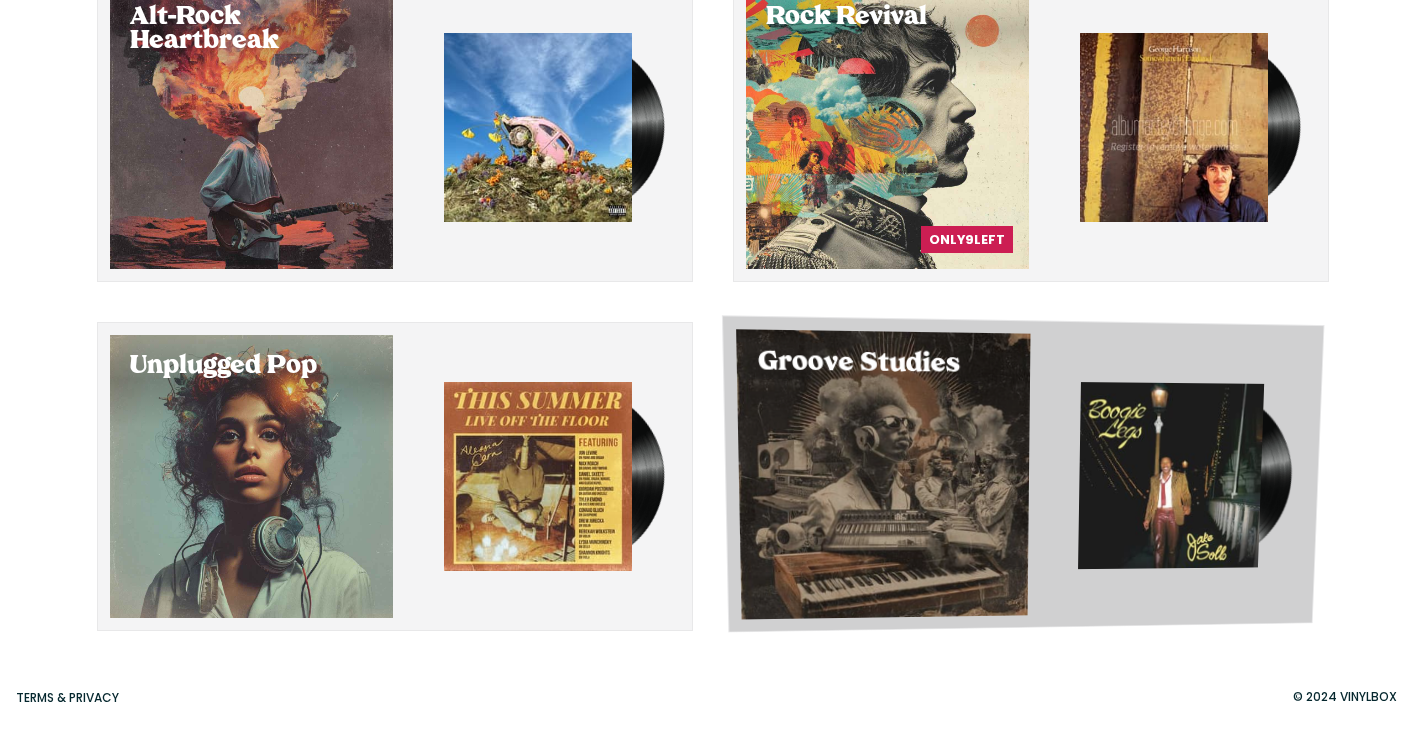 click at bounding box center (1171, 475) 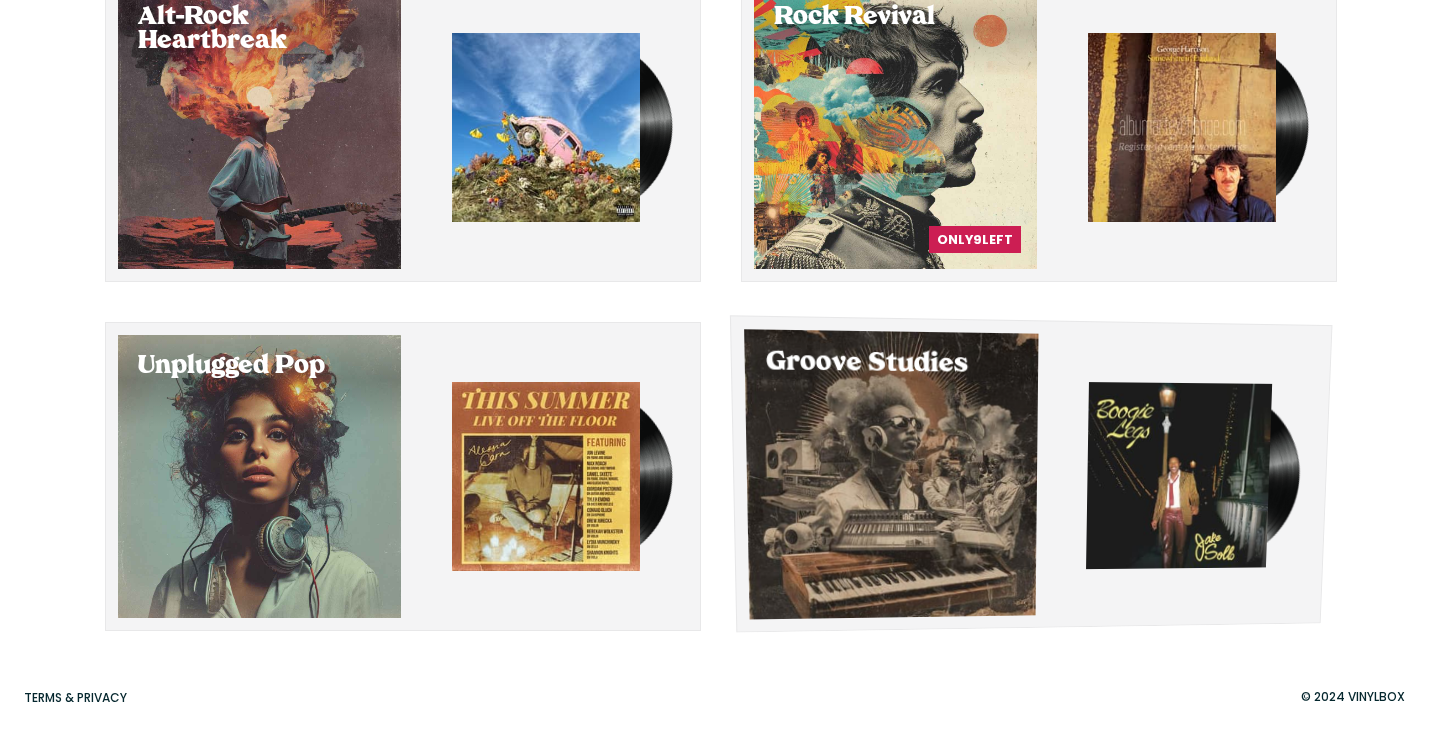 scroll, scrollTop: 0, scrollLeft: 0, axis: both 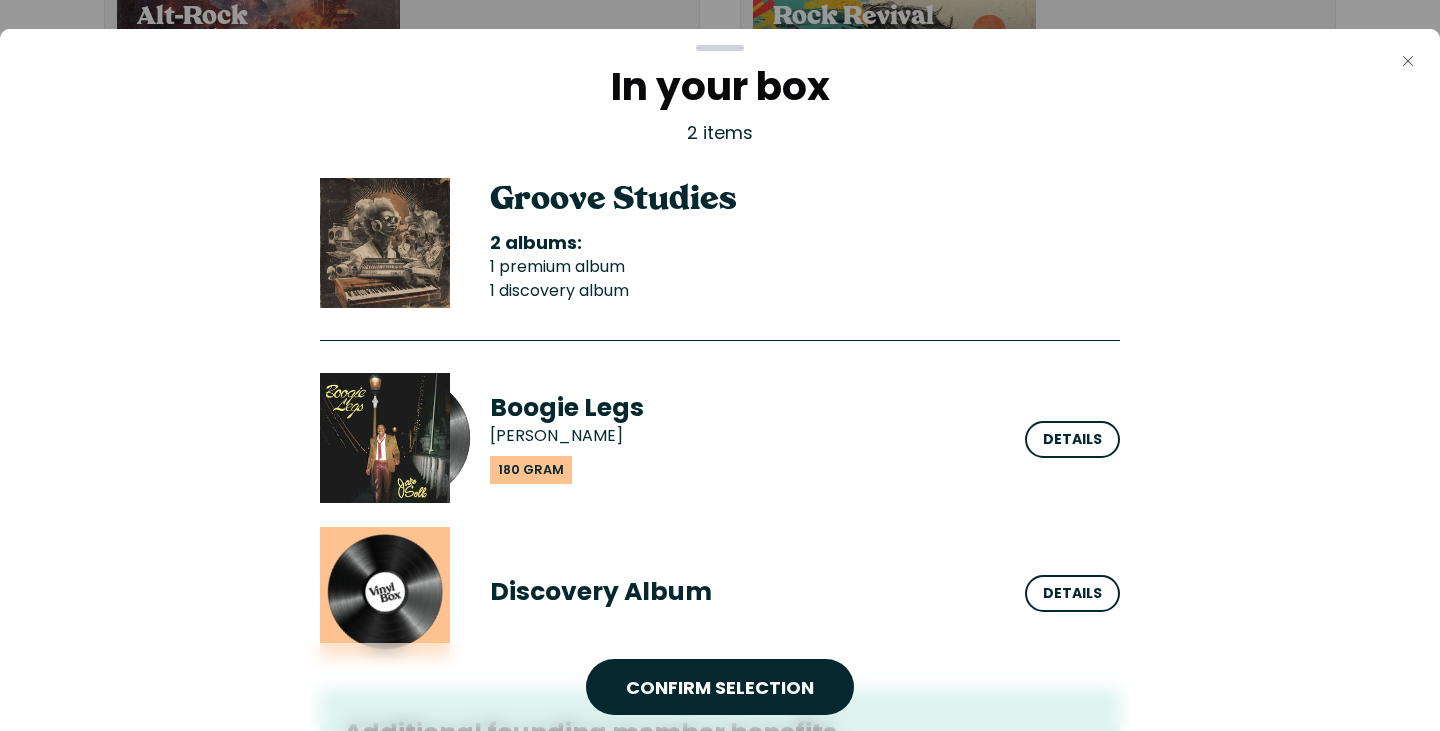 click on "Close" 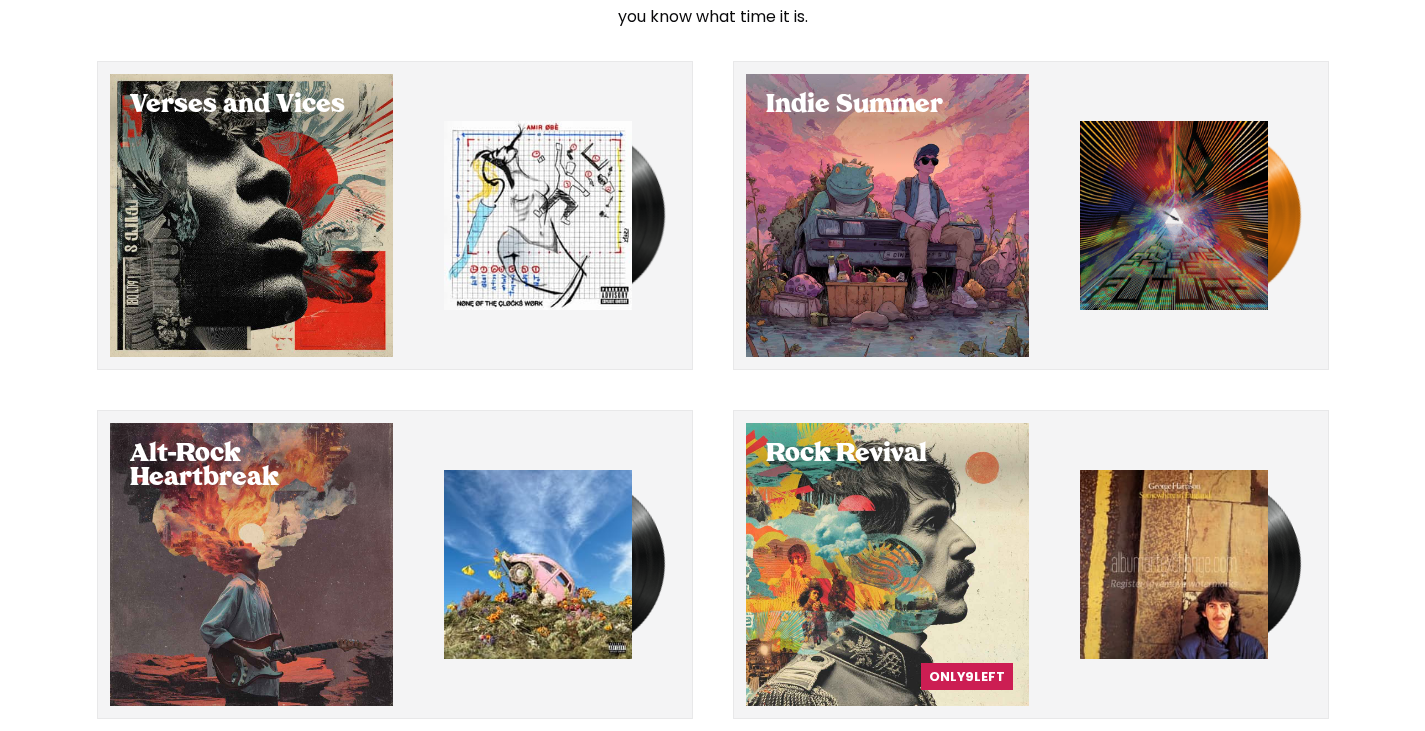 scroll, scrollTop: 0, scrollLeft: 0, axis: both 